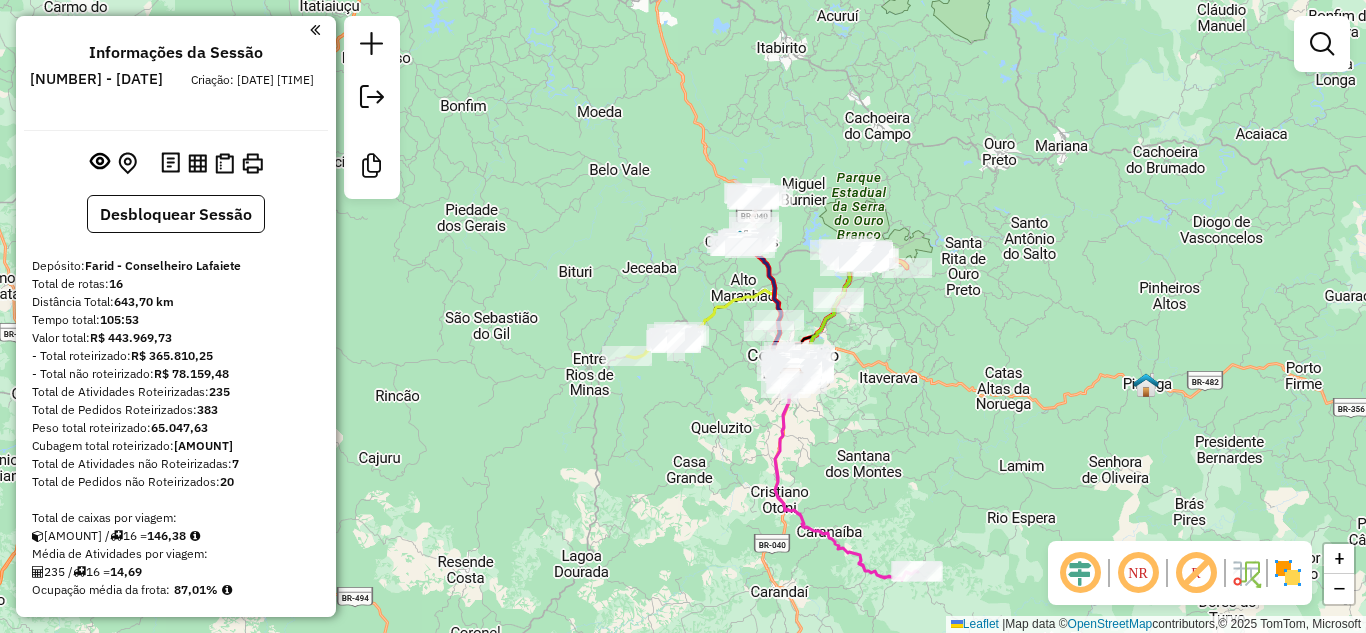 scroll, scrollTop: 0, scrollLeft: 0, axis: both 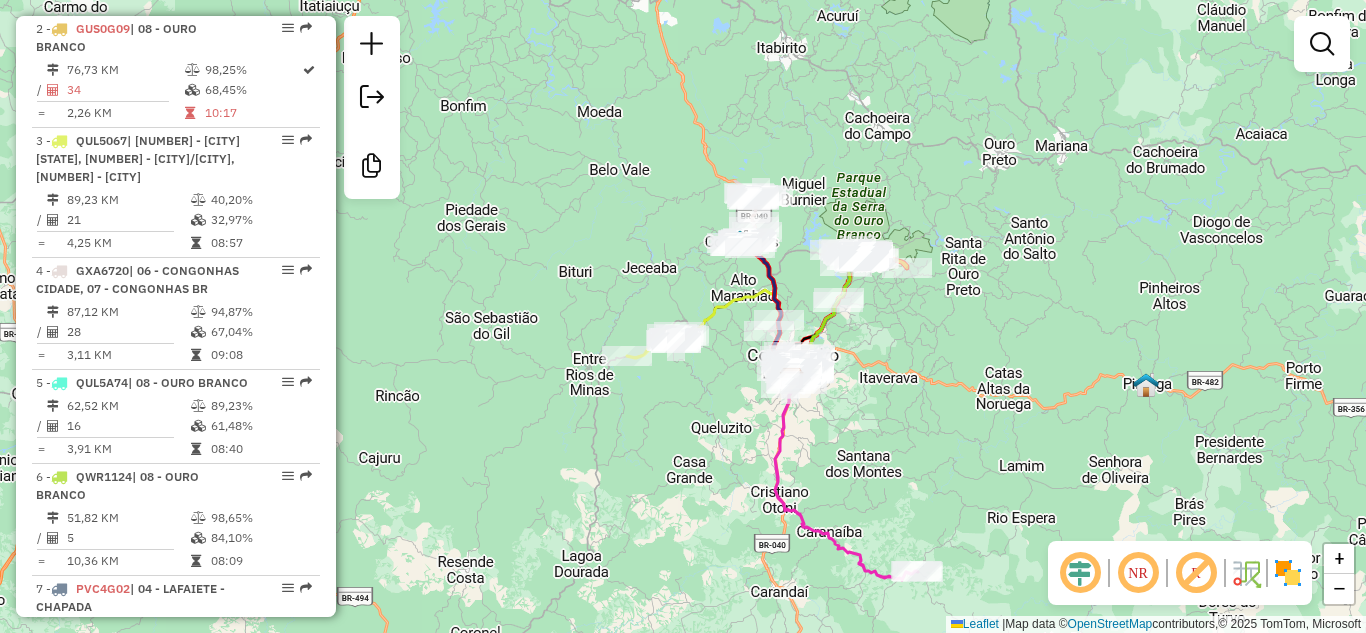 click on "Janela de atendimento Grade de atendimento Capacidade Transportadoras Veículos Cliente Pedidos  Rotas Selecione os dias de semana para filtrar as janelas de atendimento  Seg   Ter   Qua   Qui   Sex   Sáb   Dom  Informe o período da janela de atendimento: De: Até:  Filtrar exatamente a janela do cliente  Considerar janela de atendimento padrão  Selecione os dias de semana para filtrar as grades de atendimento  Seg   Ter   Qua   Qui   Sex   Sáb   Dom   Considerar clientes sem dia de atendimento cadastrado  Clientes fora do dia de atendimento selecionado Filtrar as atividades entre os valores definidos abaixo:  Peso mínimo:   Peso máximo:   Cubagem mínima:   Cubagem máxima:   De:   Até:  Filtrar as atividades entre o tempo de atendimento definido abaixo:  De:   Até:   Considerar capacidade total dos clientes não roteirizados Transportadora: Selecione um ou mais itens Tipo de veículo: Selecione um ou mais itens Veículo: Selecione um ou mais itens Motorista: Selecione um ou mais itens Nome: Rótulo:" 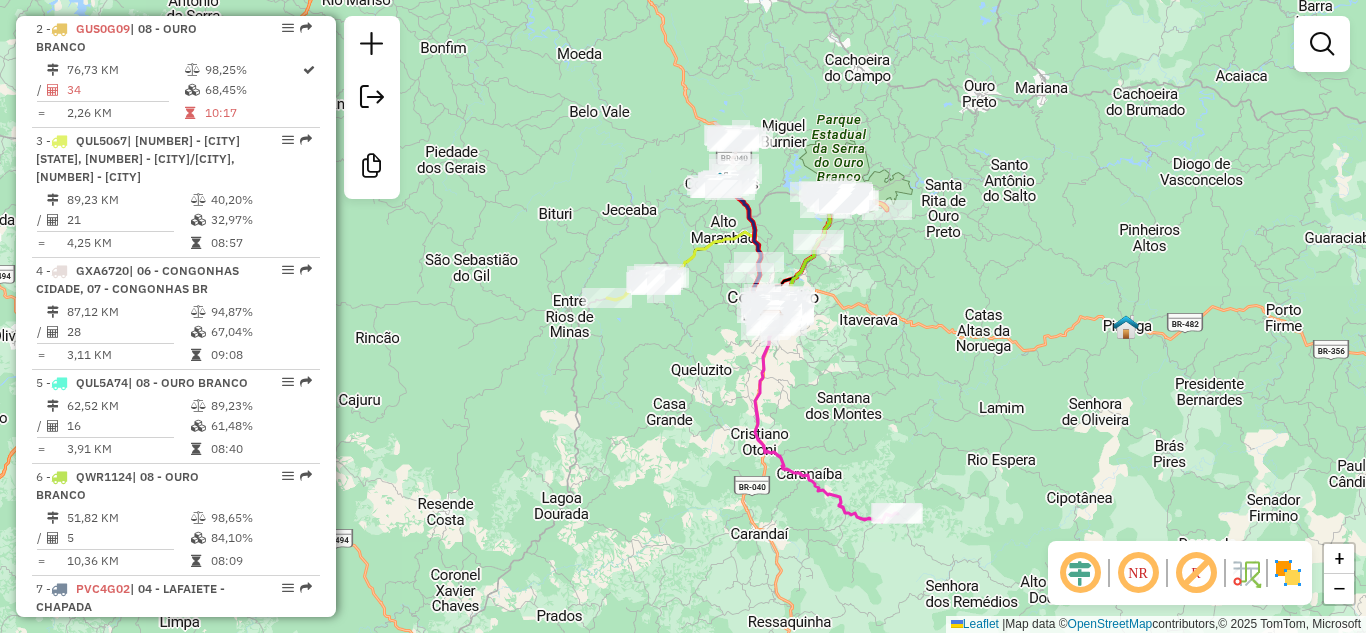 drag, startPoint x: 1015, startPoint y: 380, endPoint x: 995, endPoint y: 322, distance: 61.351448 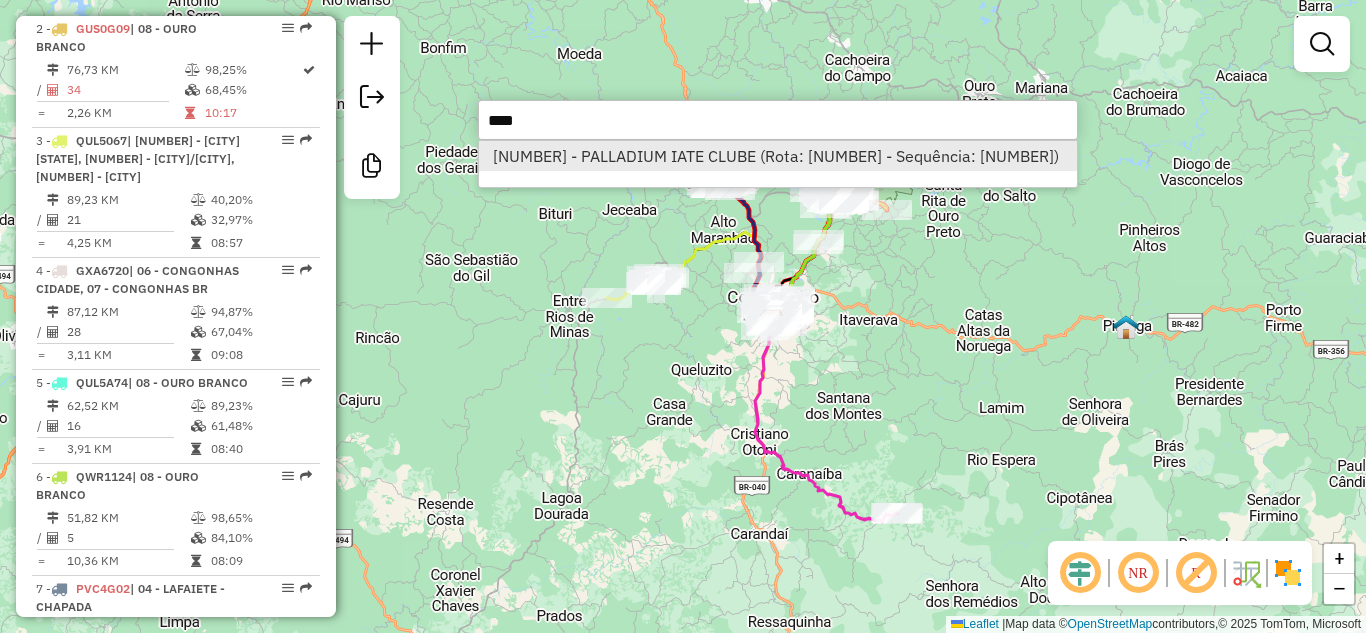 type on "****" 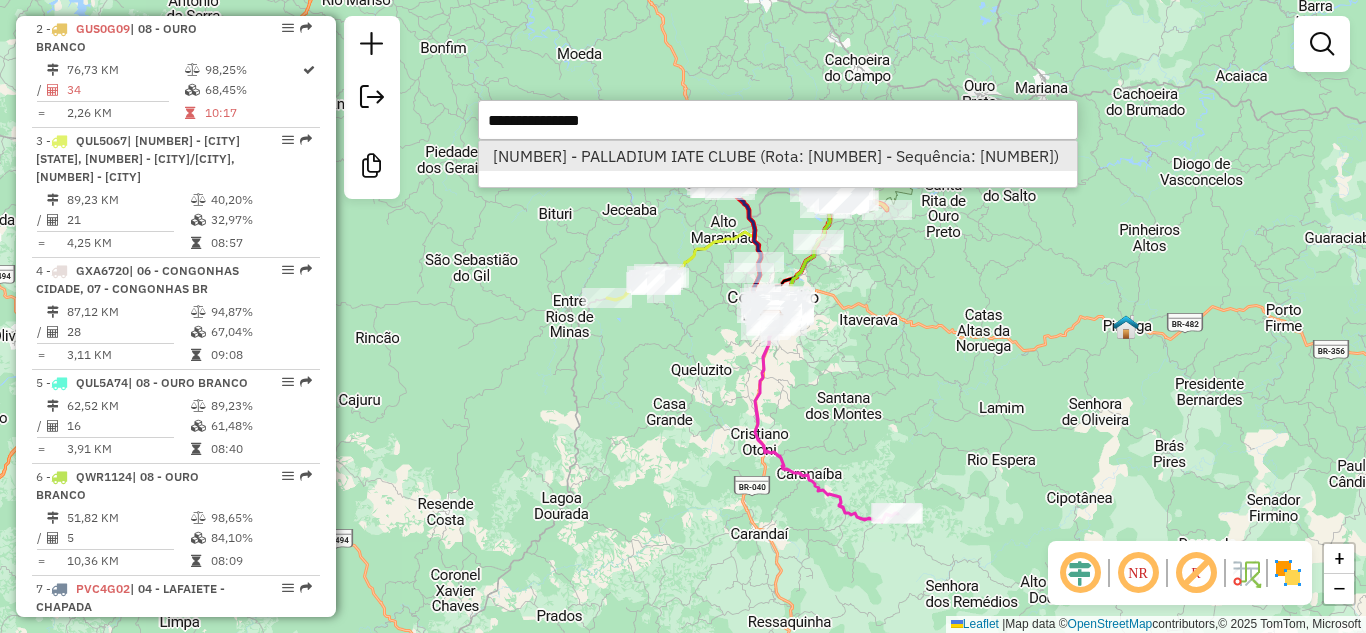 select on "**********" 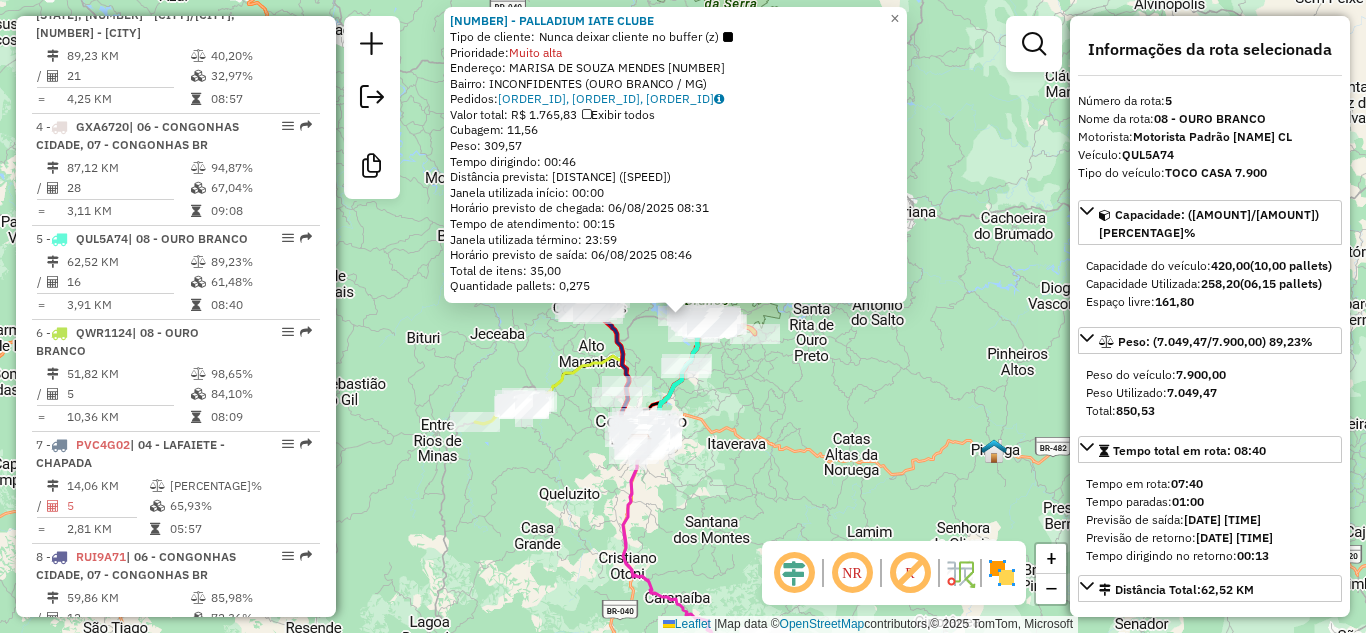 scroll, scrollTop: 1290, scrollLeft: 0, axis: vertical 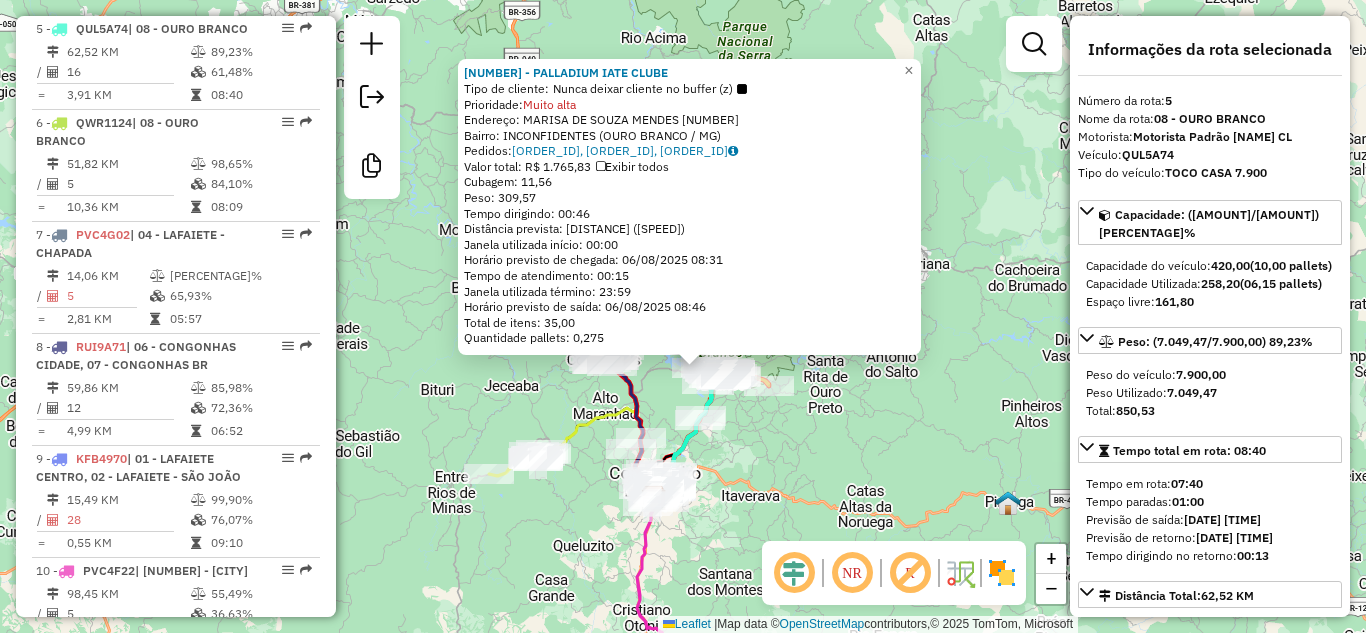 drag, startPoint x: 979, startPoint y: 190, endPoint x: 993, endPoint y: 242, distance: 53.851646 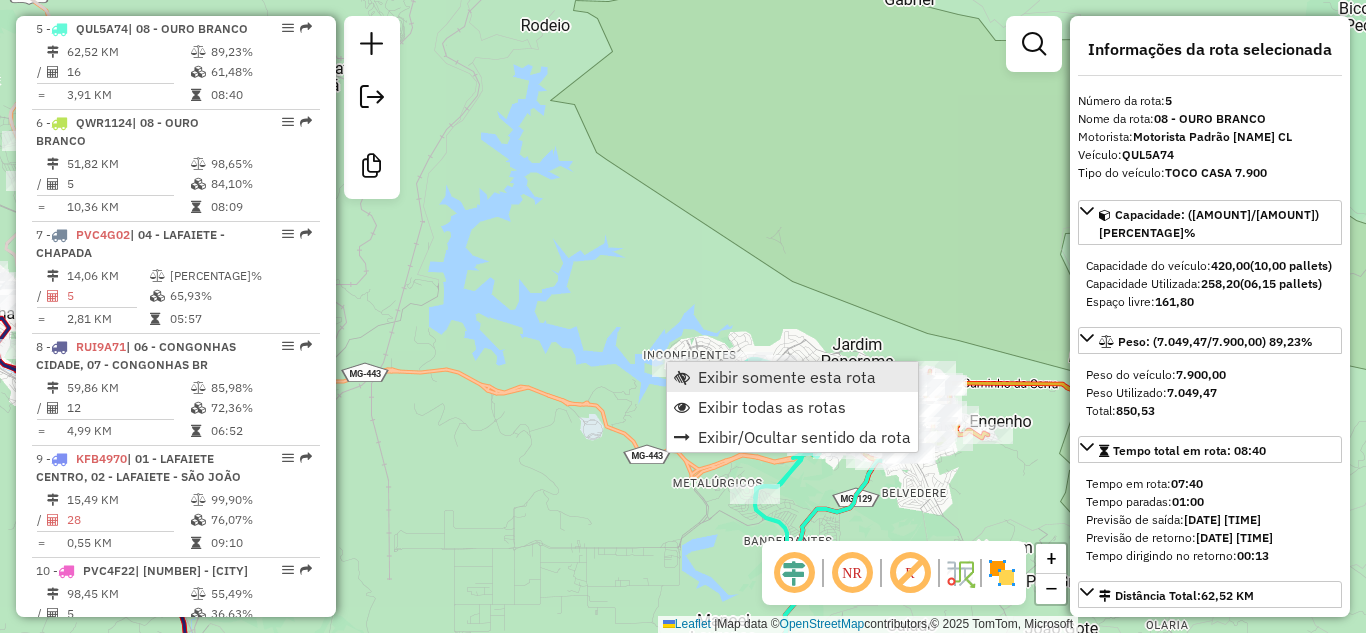 click on "Exibir somente esta rota" at bounding box center (787, 377) 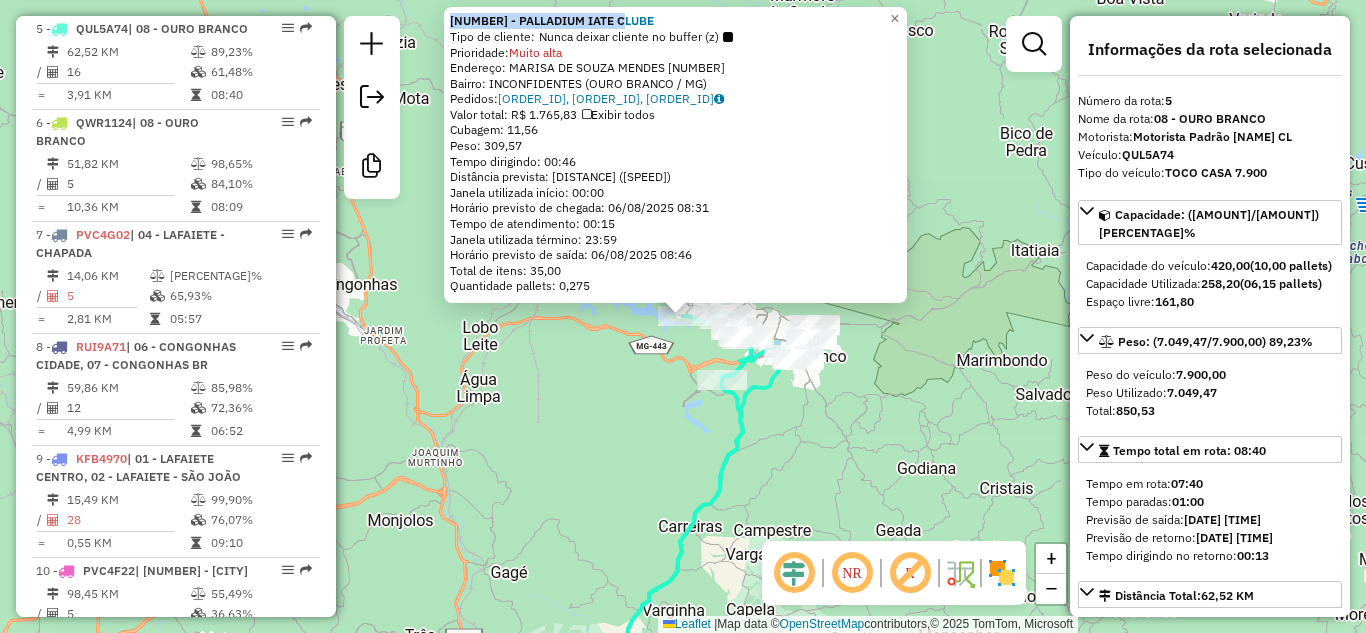 drag, startPoint x: 640, startPoint y: 17, endPoint x: 456, endPoint y: 7, distance: 184.27155 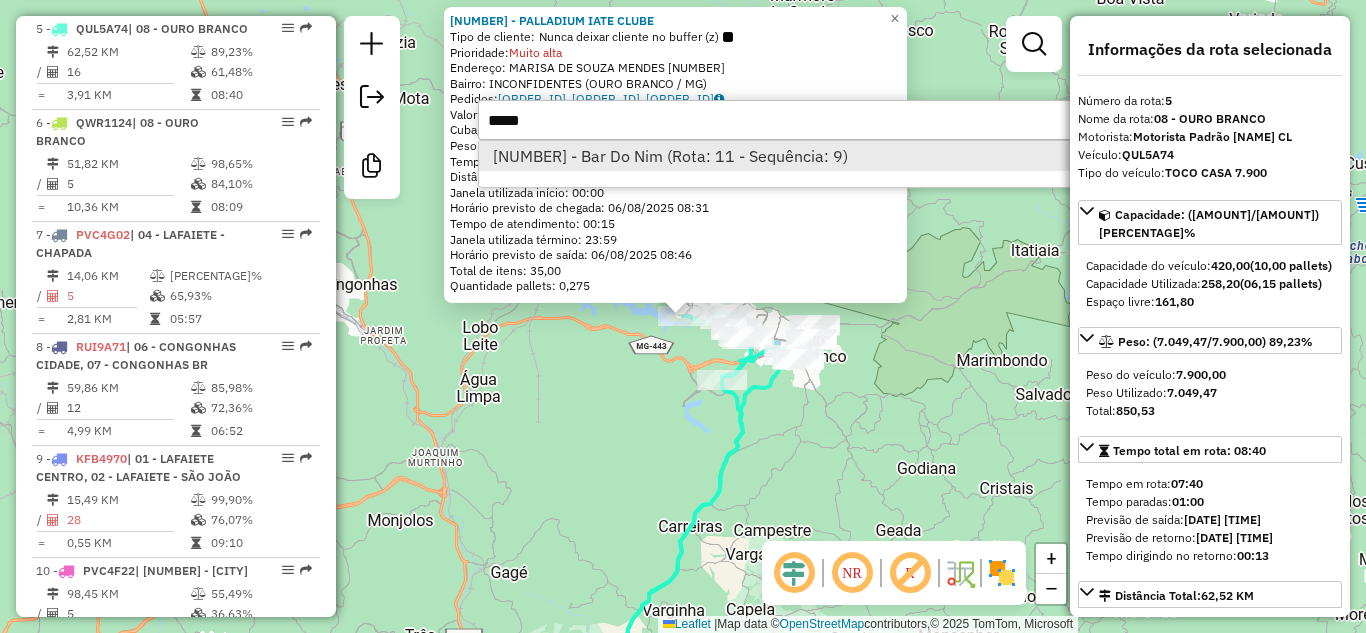 type on "****" 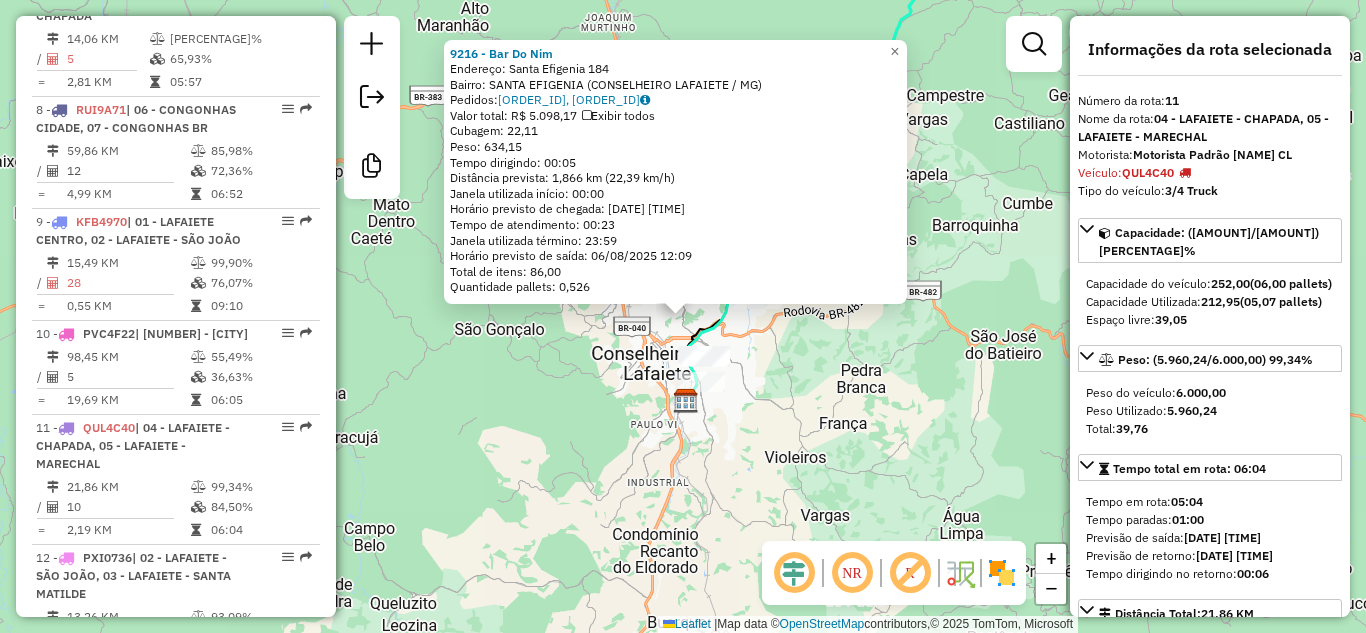 scroll, scrollTop: 1962, scrollLeft: 0, axis: vertical 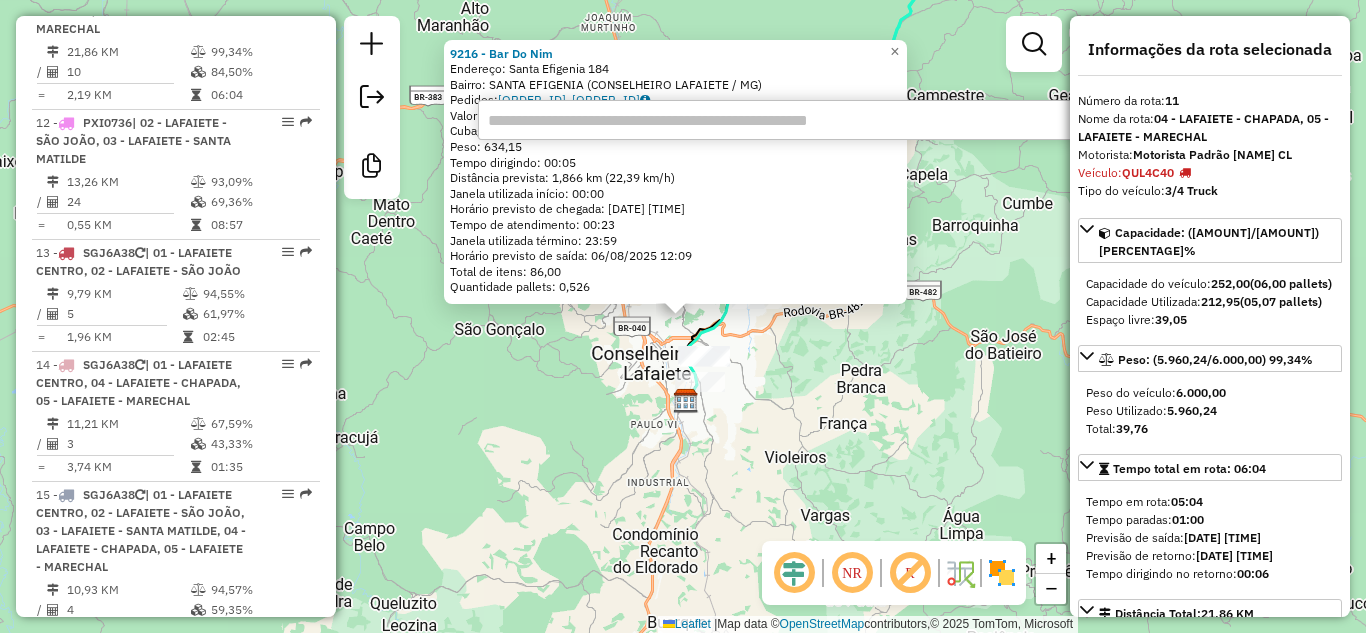 paste on "****" 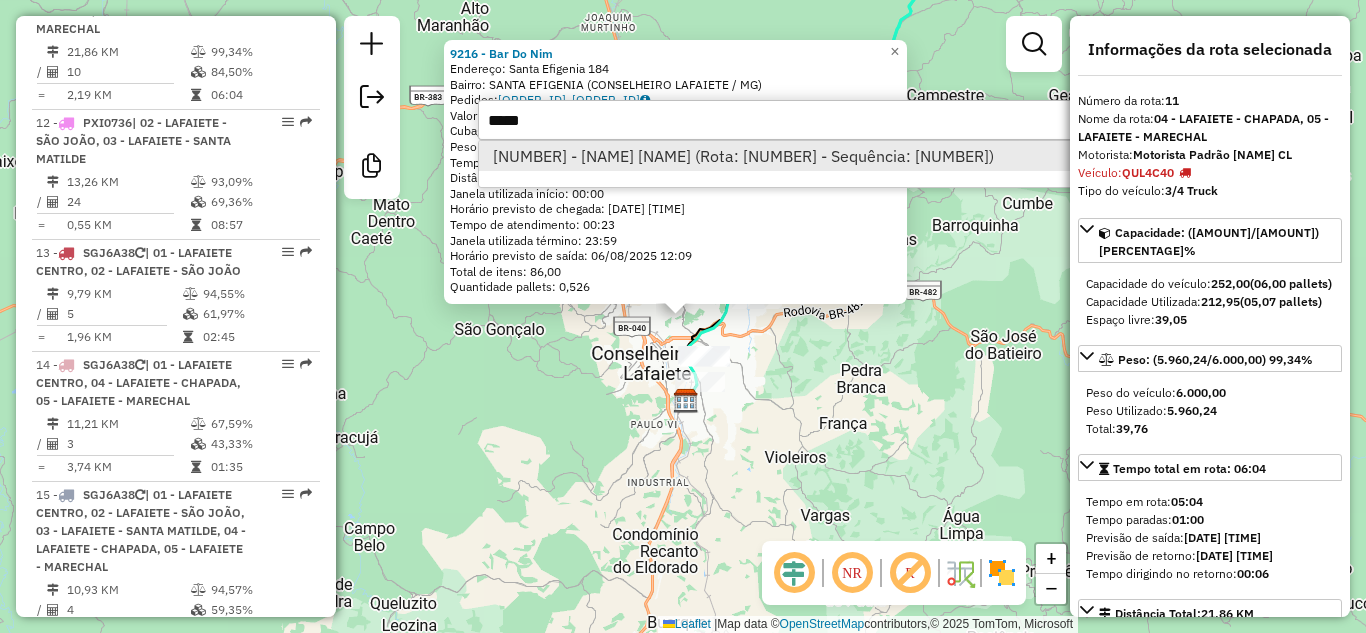 type on "****" 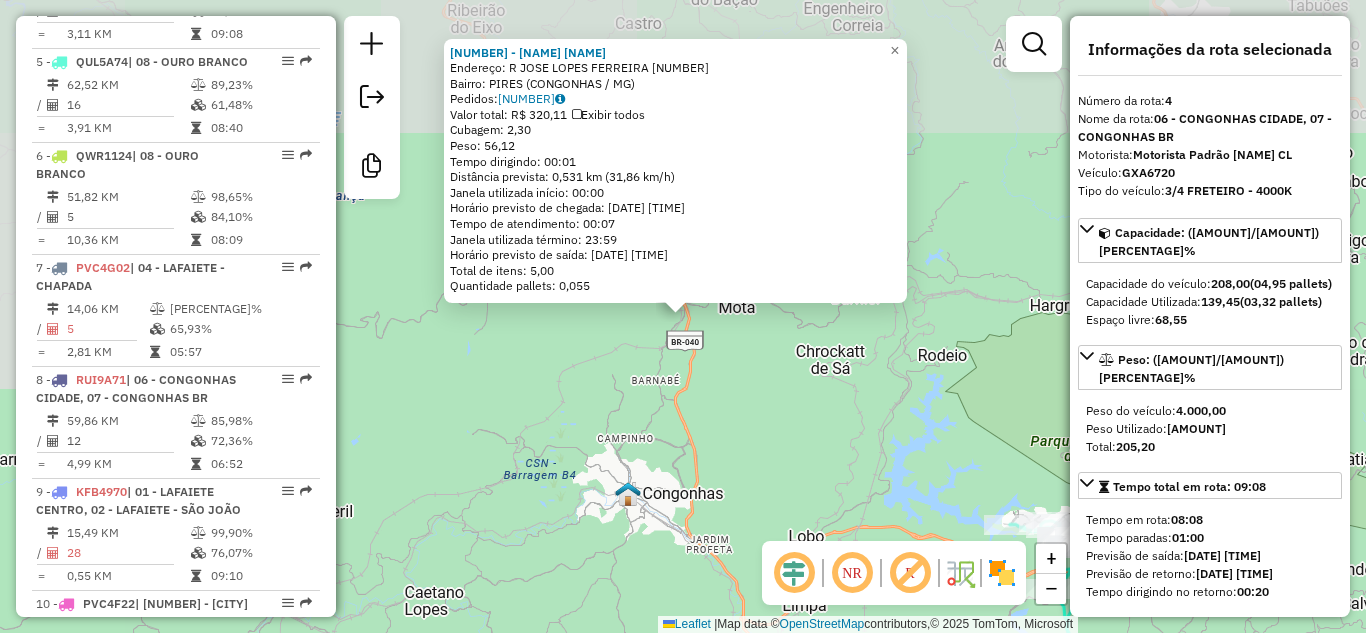 scroll, scrollTop: 1178, scrollLeft: 0, axis: vertical 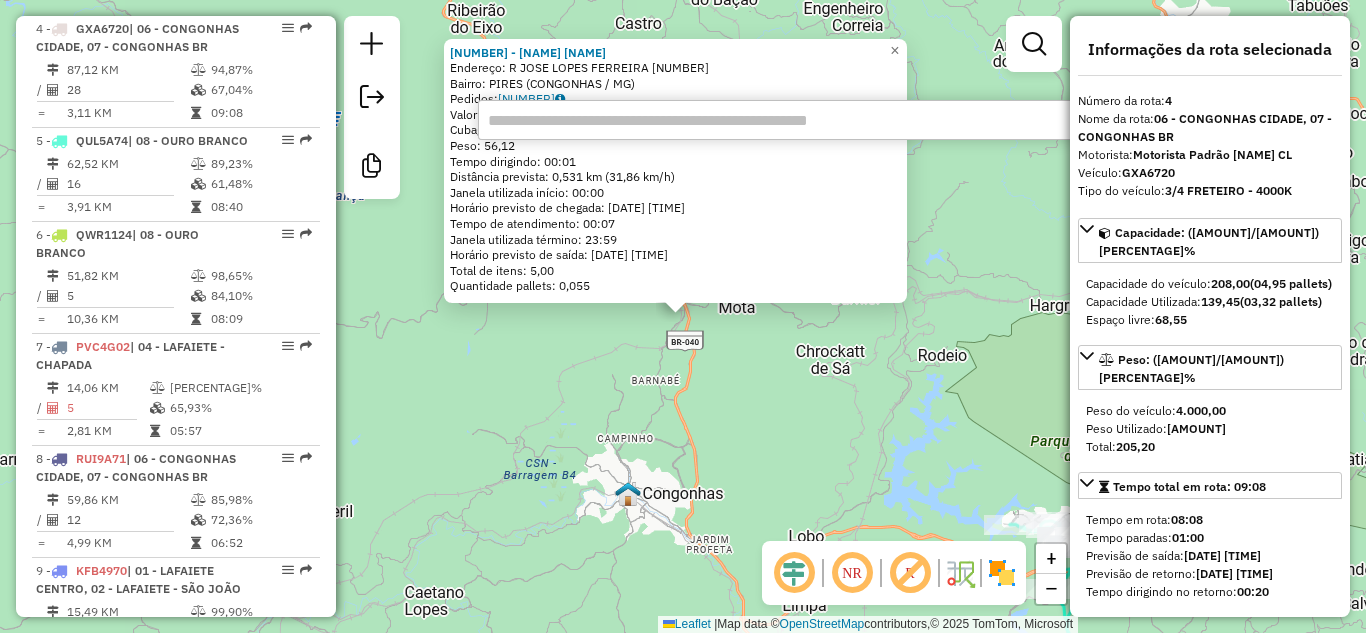 paste on "*****" 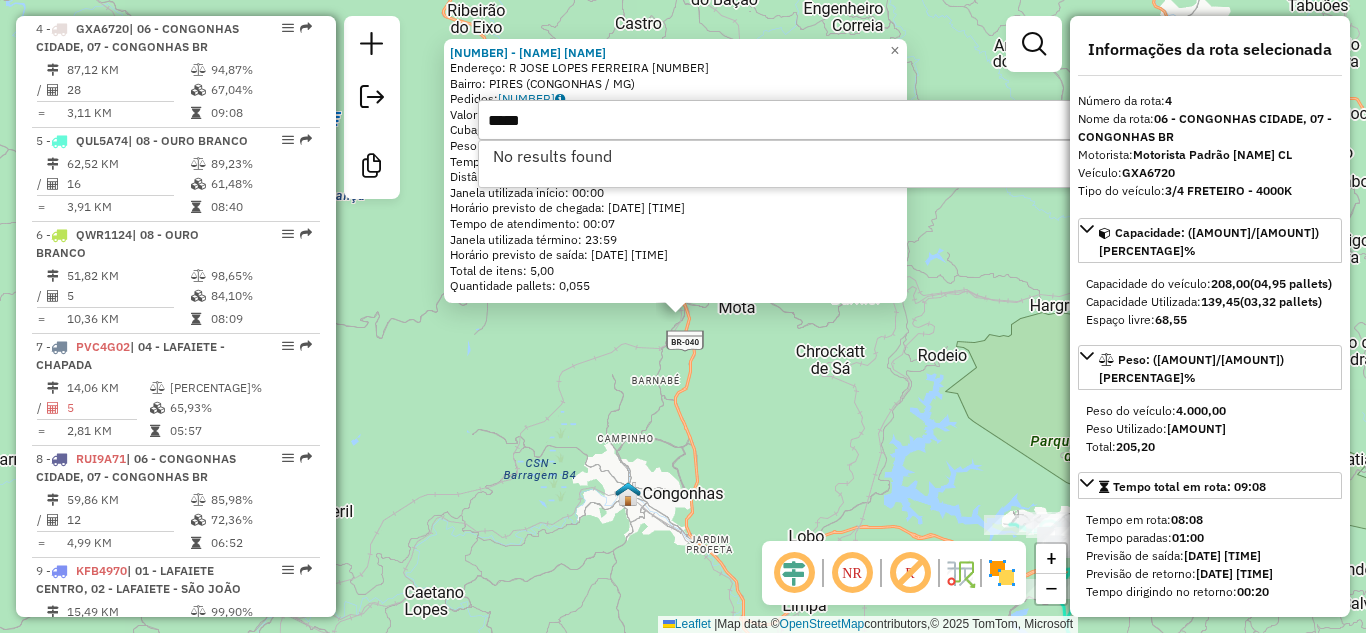 drag, startPoint x: 613, startPoint y: 128, endPoint x: 404, endPoint y: 112, distance: 209.61154 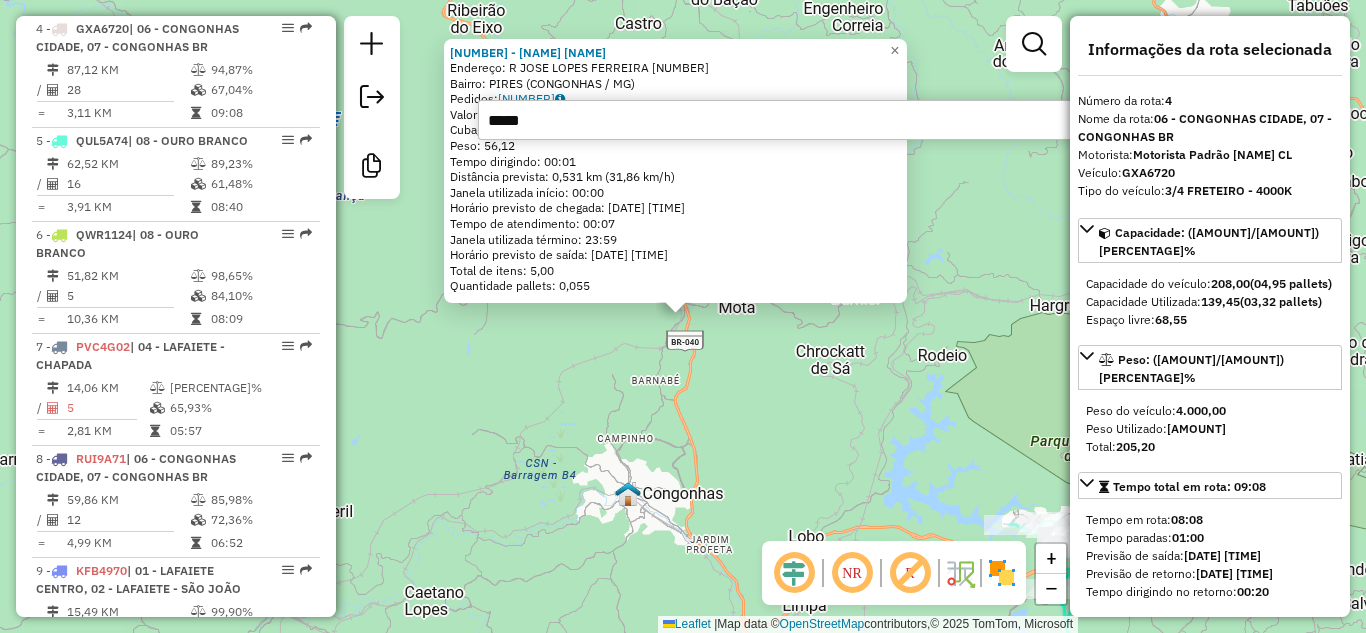paste 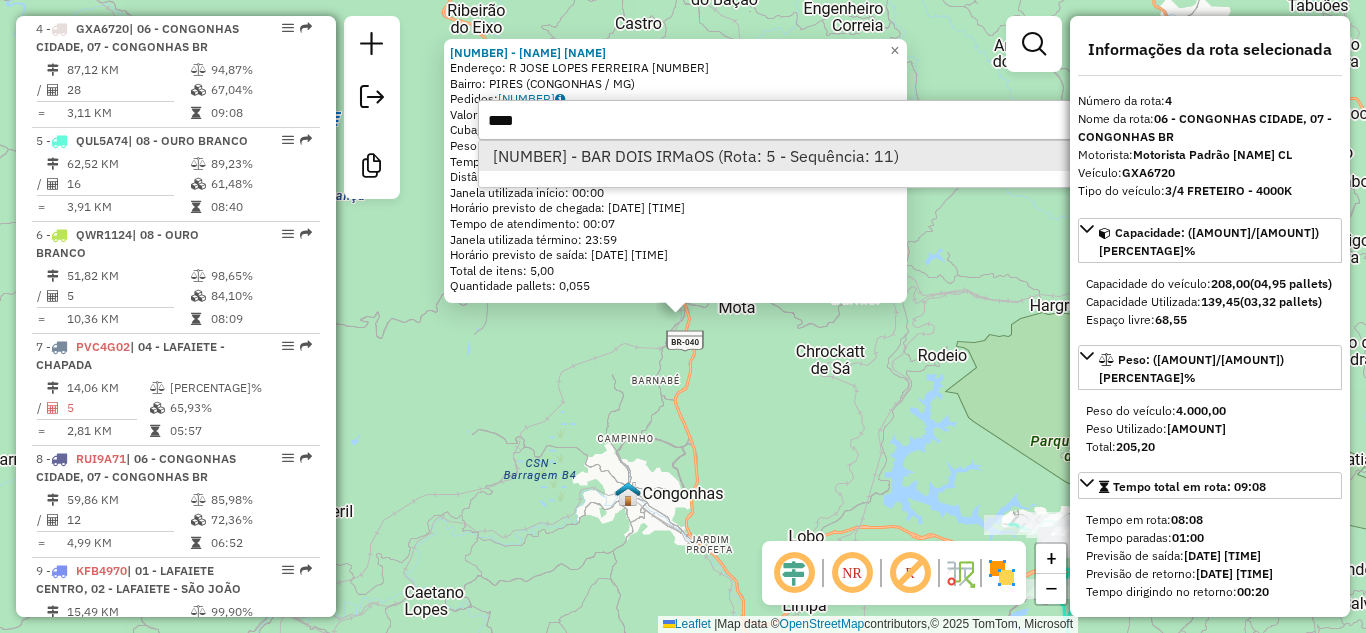 type on "****" 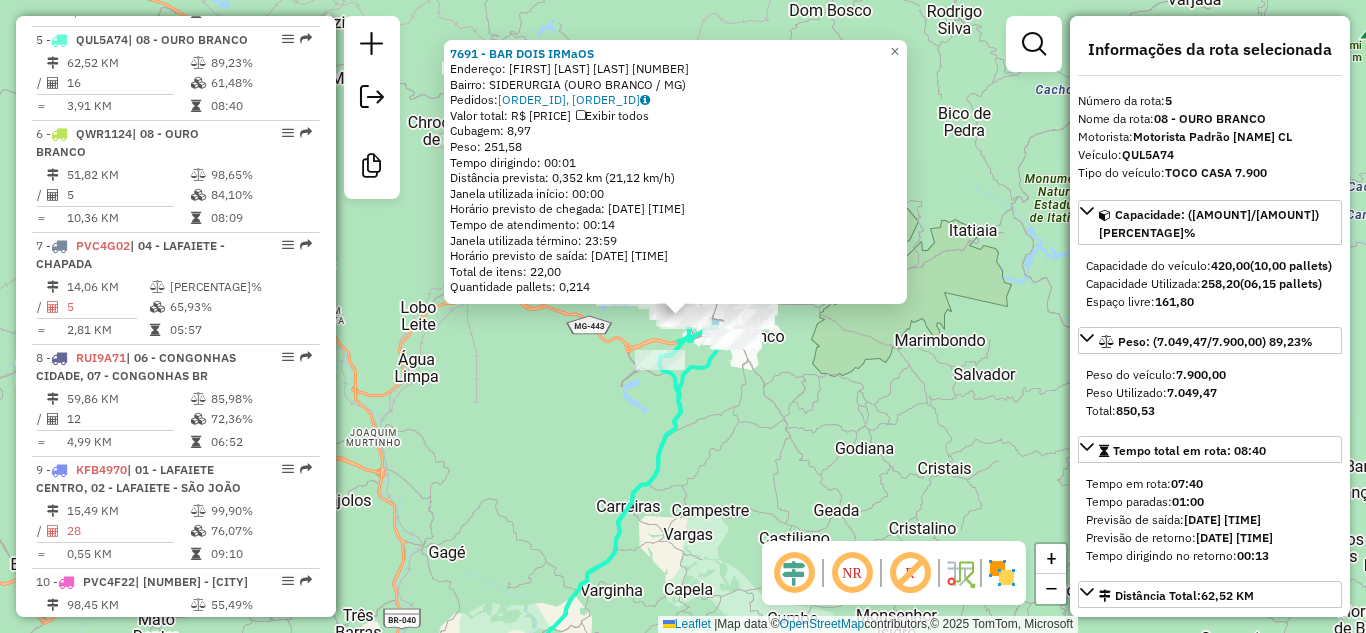 scroll, scrollTop: 1290, scrollLeft: 0, axis: vertical 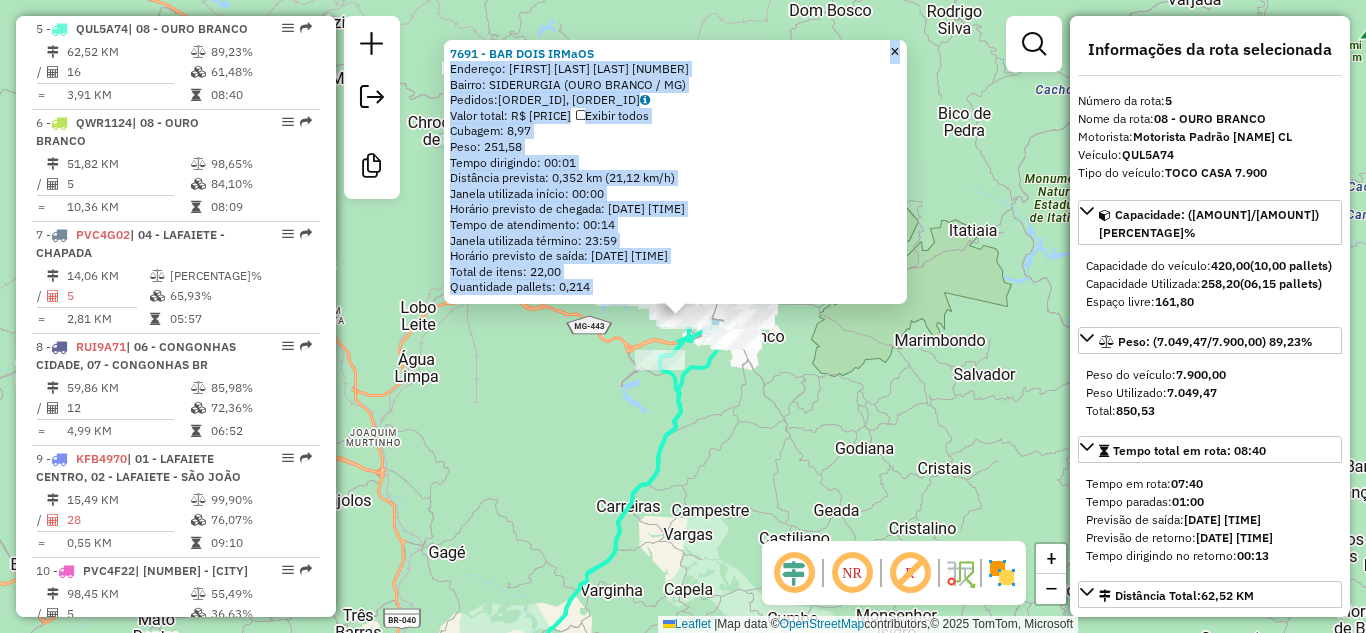 drag, startPoint x: 605, startPoint y: 59, endPoint x: 435, endPoint y: 54, distance: 170.07352 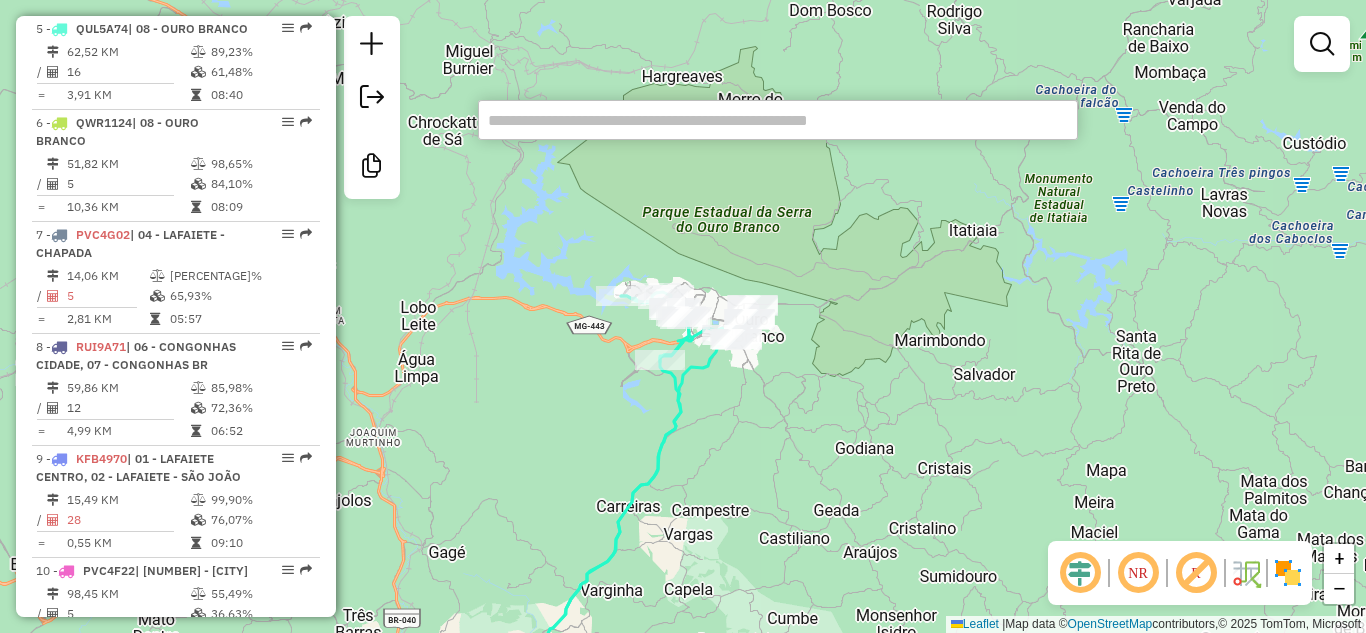 paste on "****" 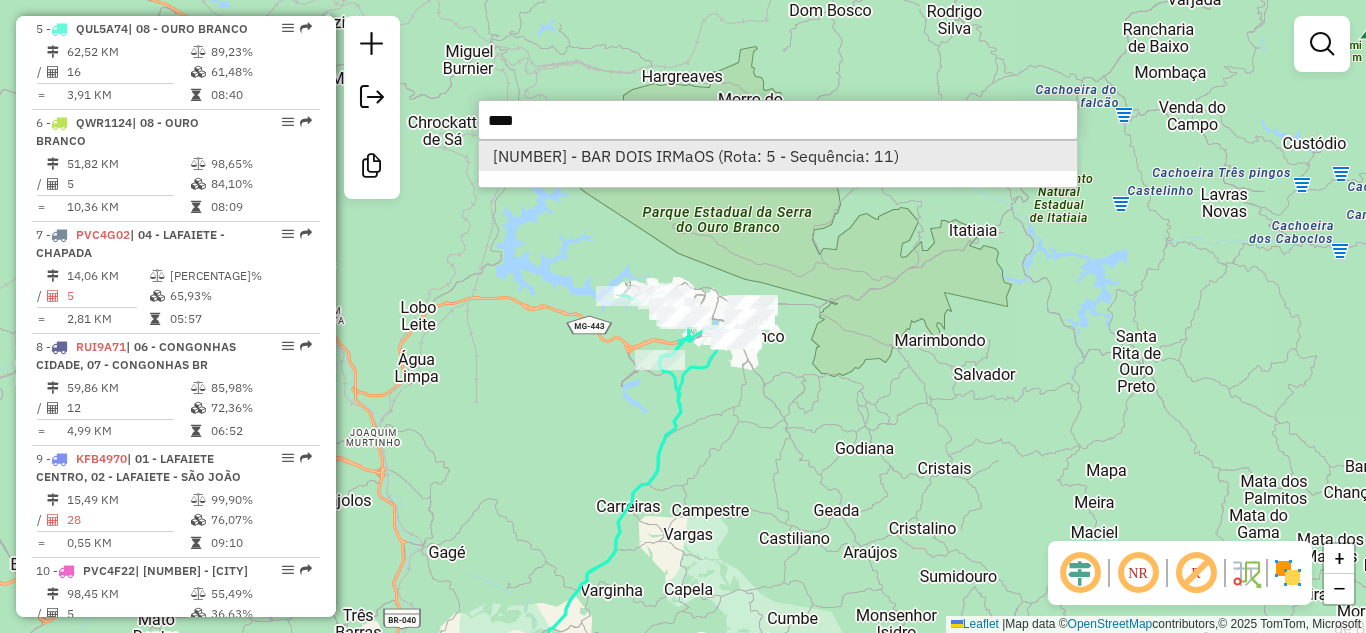 type on "****" 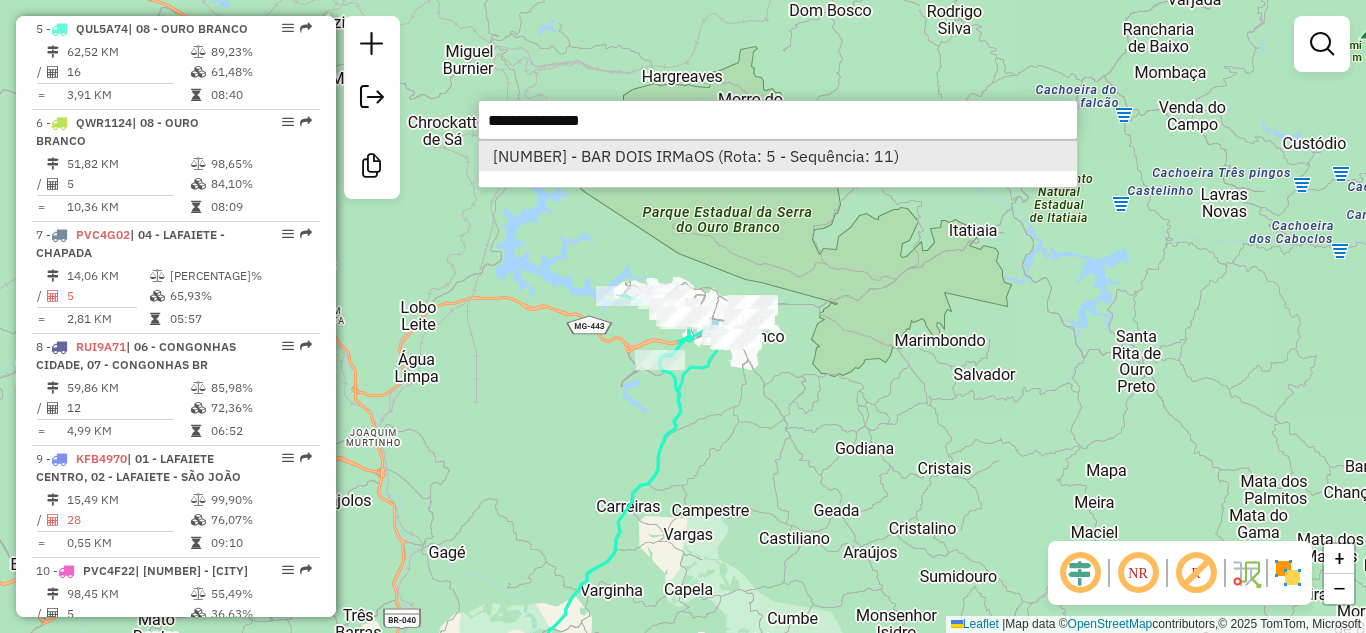 select on "**********" 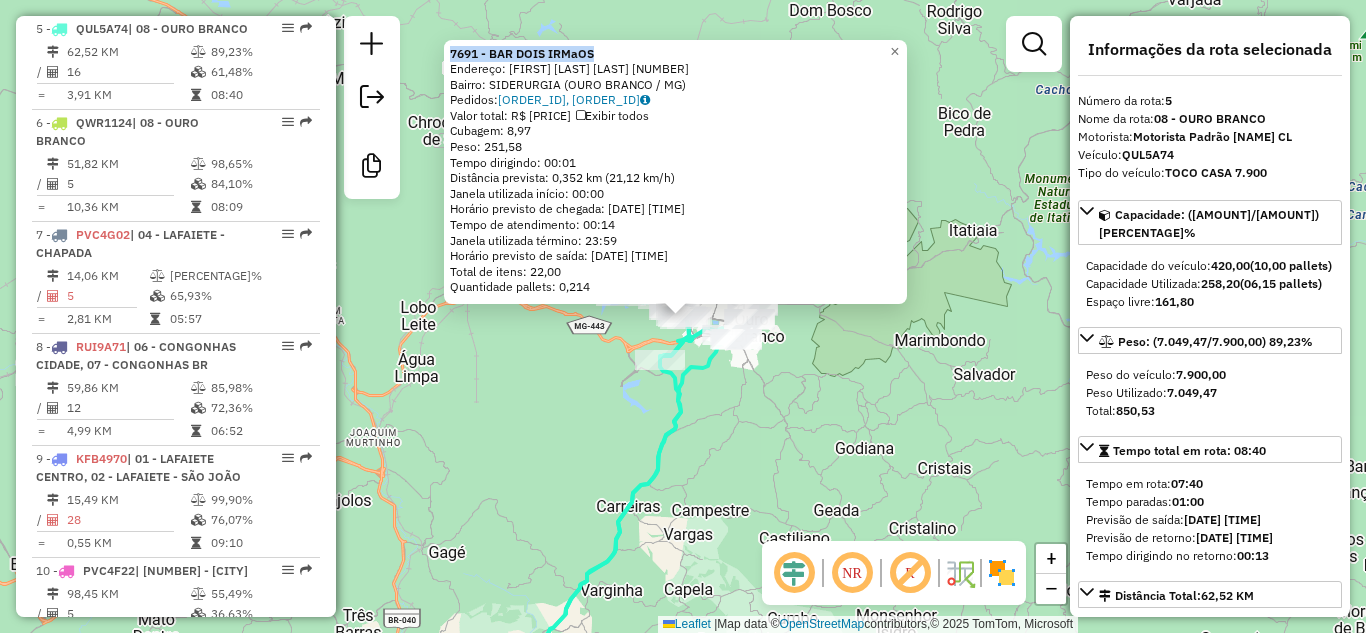 drag, startPoint x: 608, startPoint y: 53, endPoint x: 454, endPoint y: 53, distance: 154 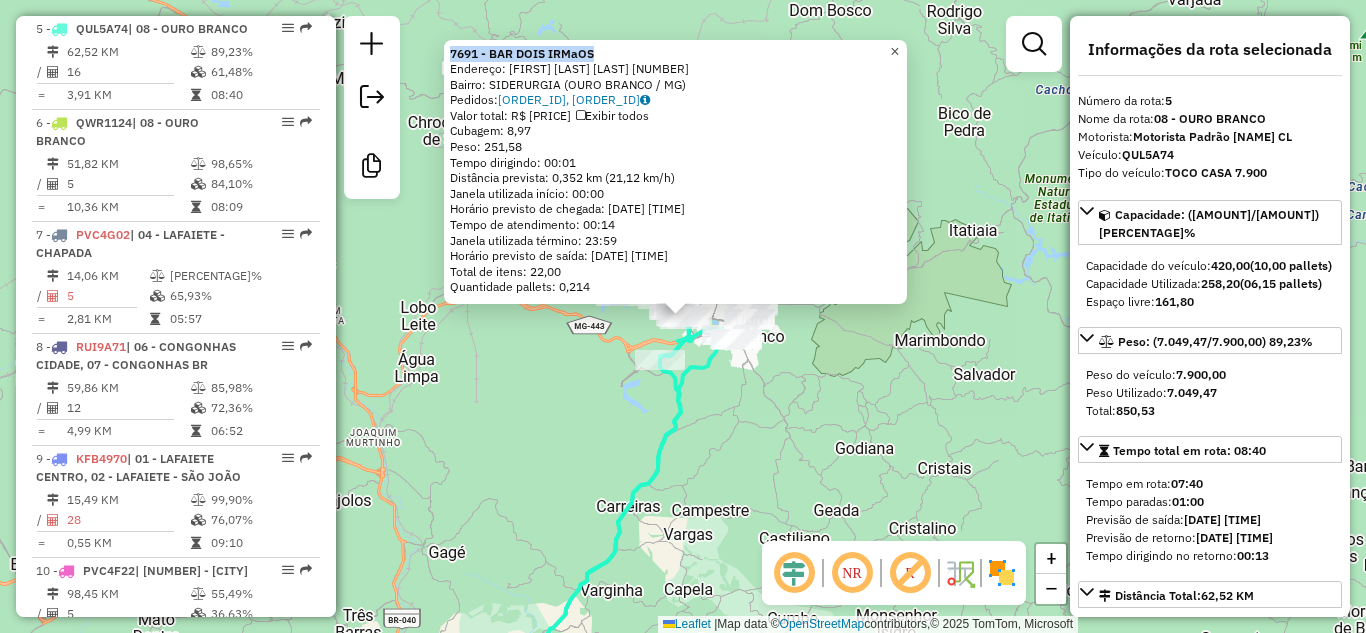 click on "×" 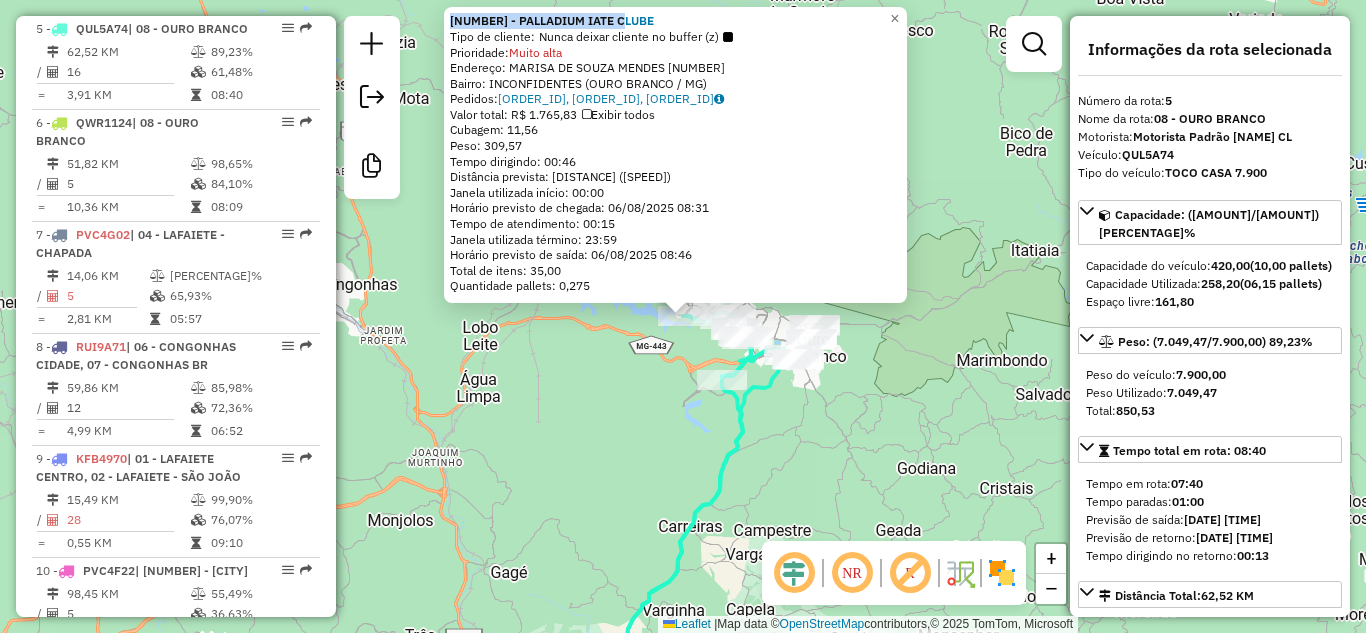 drag, startPoint x: 638, startPoint y: 20, endPoint x: 456, endPoint y: 18, distance: 182.01099 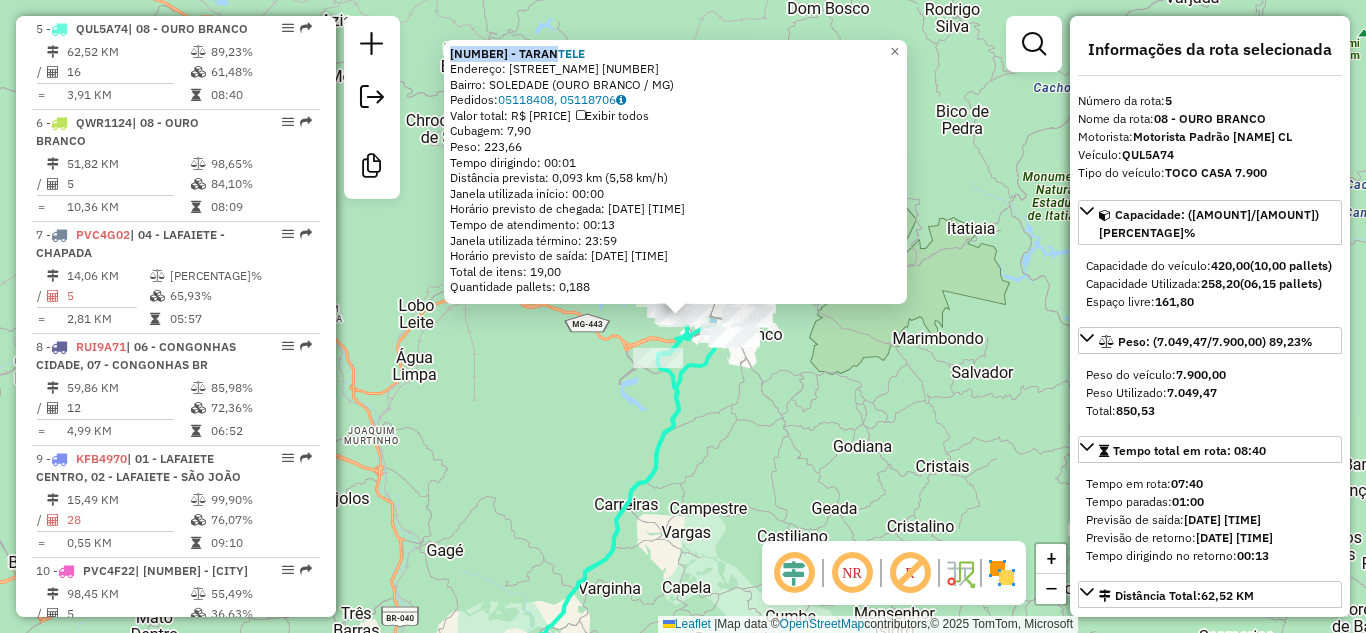 drag, startPoint x: 583, startPoint y: 50, endPoint x: 454, endPoint y: 51, distance: 129.00388 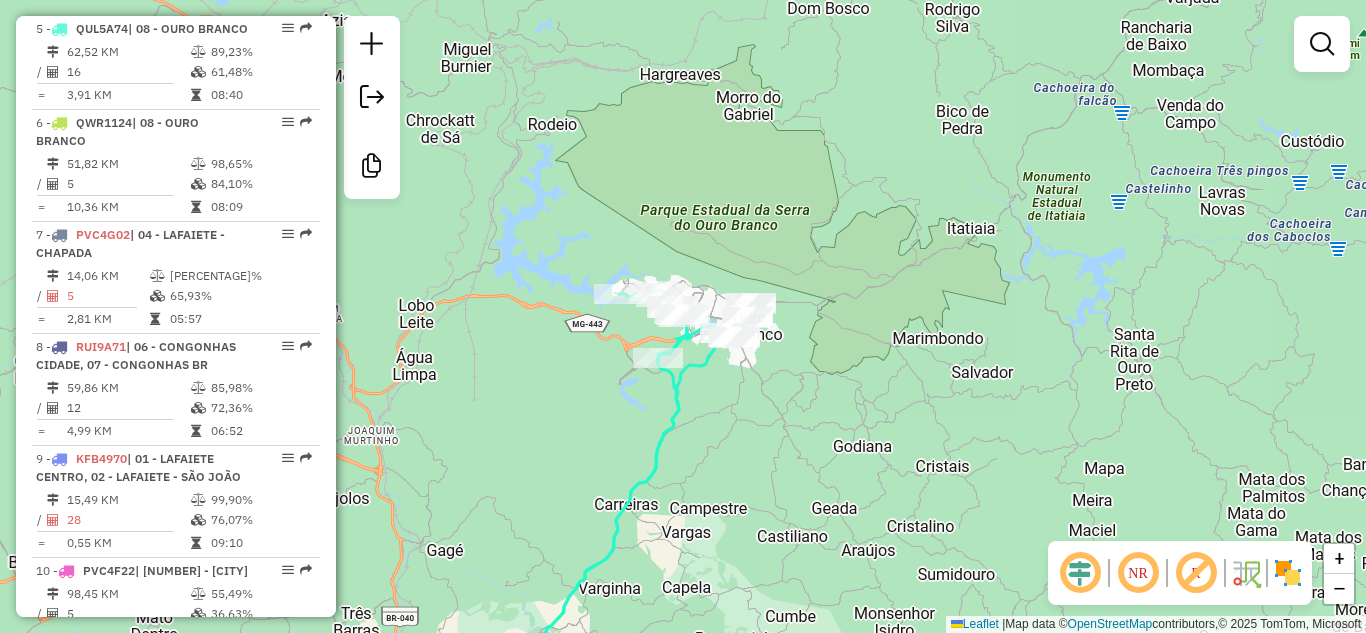 click 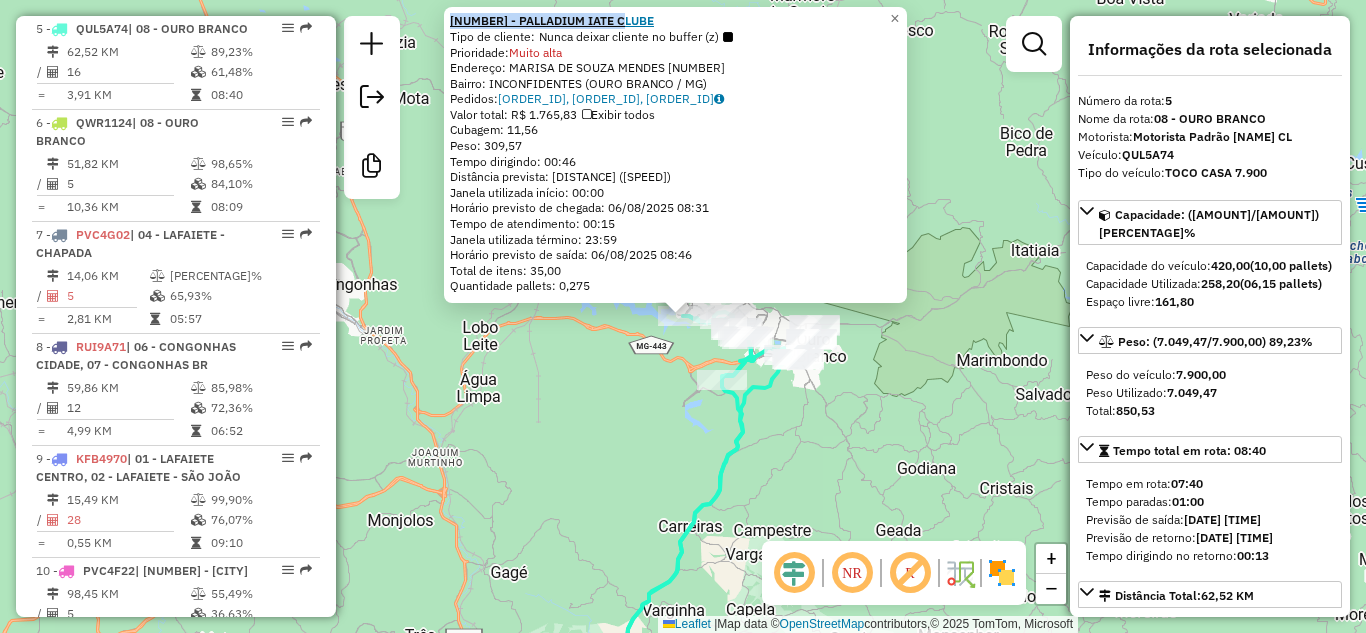 drag, startPoint x: 592, startPoint y: 21, endPoint x: 457, endPoint y: 16, distance: 135.09256 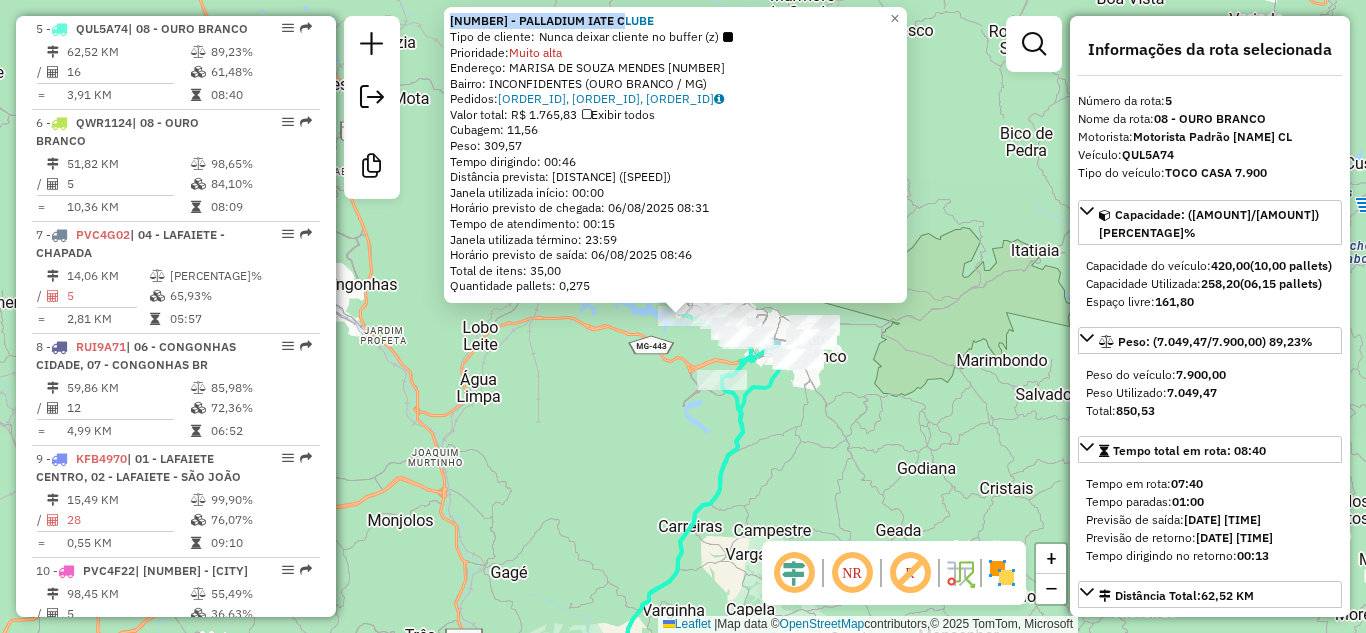 copy on "[NUMBER] - PALLADIUM IATE CLUBE" 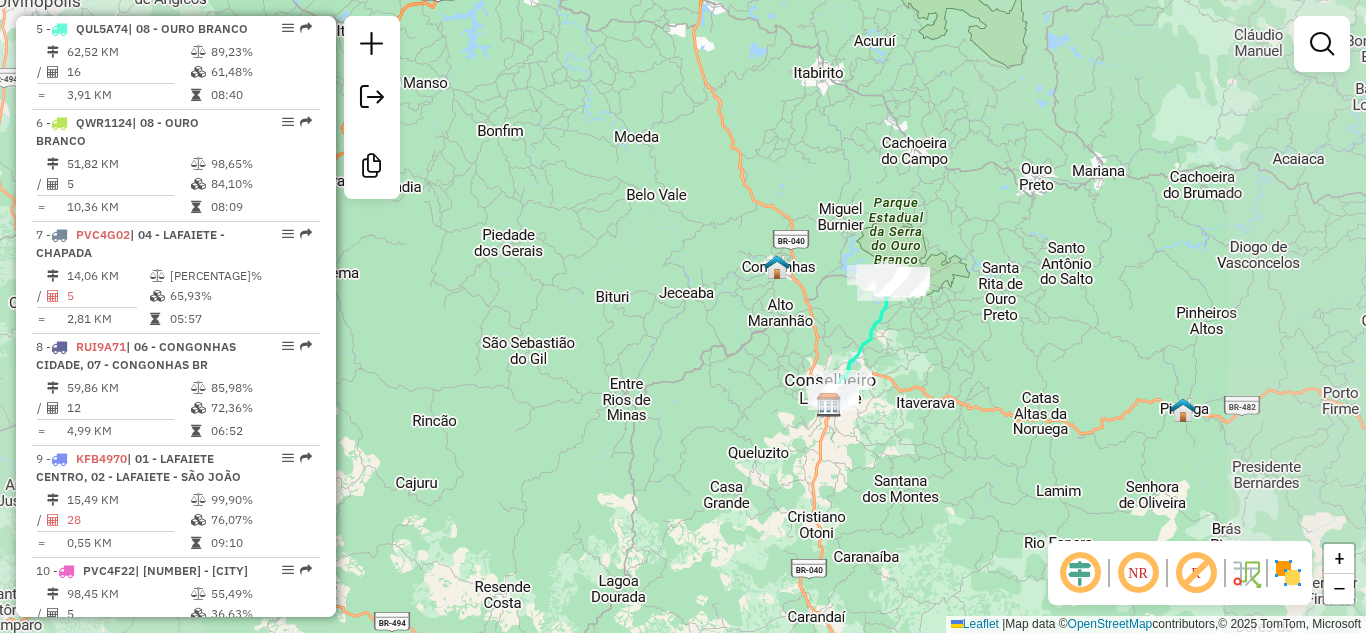 click on "Janela de atendimento Grade de atendimento Capacidade Transportadoras Veículos Cliente Pedidos  Rotas Selecione os dias de semana para filtrar as janelas de atendimento  Seg   Ter   Qua   Qui   Sex   Sáb   Dom  Informe o período da janela de atendimento: De: Até:  Filtrar exatamente a janela do cliente  Considerar janela de atendimento padrão  Selecione os dias de semana para filtrar as grades de atendimento  Seg   Ter   Qua   Qui   Sex   Sáb   Dom   Considerar clientes sem dia de atendimento cadastrado  Clientes fora do dia de atendimento selecionado Filtrar as atividades entre os valores definidos abaixo:  Peso mínimo:   Peso máximo:   Cubagem mínima:   Cubagem máxima:   De:   Até:  Filtrar as atividades entre o tempo de atendimento definido abaixo:  De:   Até:   Considerar capacidade total dos clientes não roteirizados Transportadora: Selecione um ou mais itens Tipo de veículo: Selecione um ou mais itens Veículo: Selecione um ou mais itens Motorista: Selecione um ou mais itens Nome: Rótulo:" 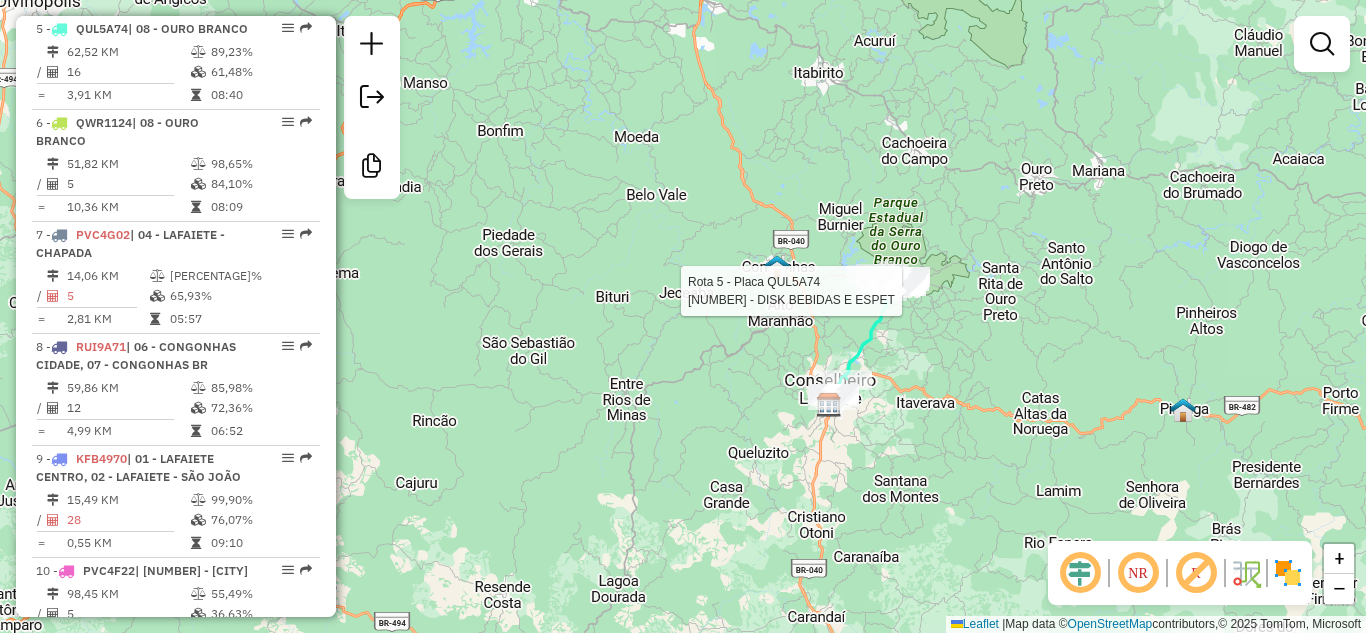 select on "**********" 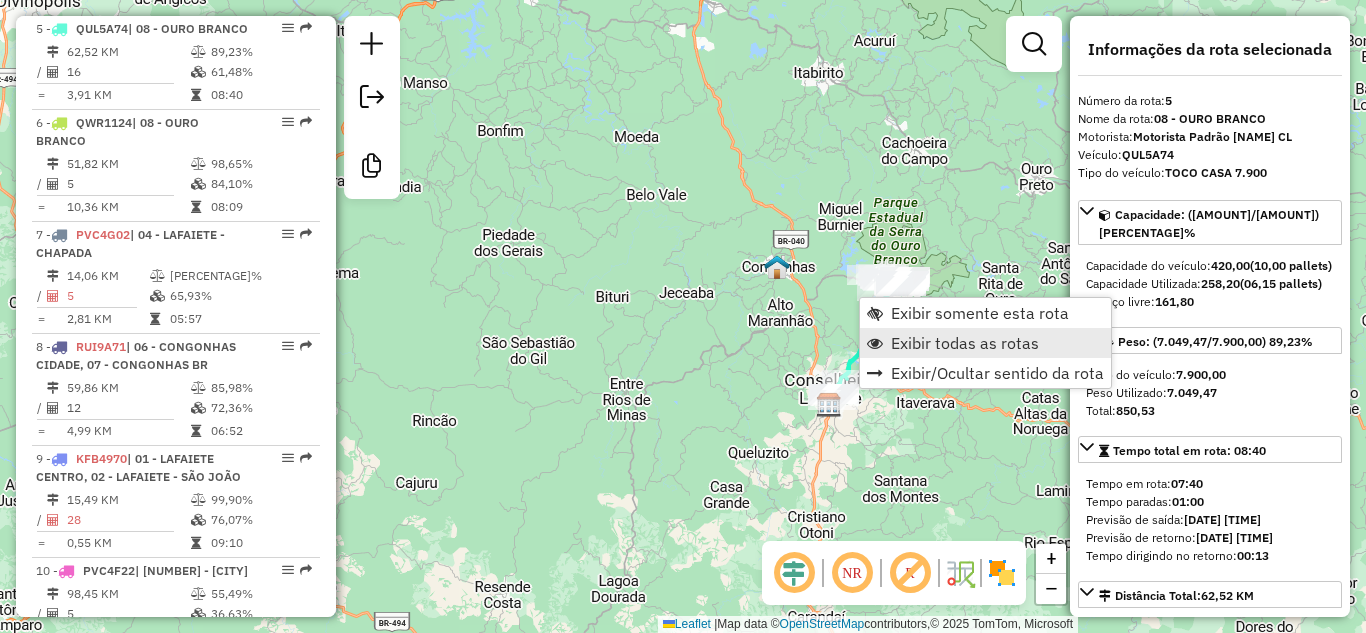 click on "Exibir todas as rotas" at bounding box center (965, 343) 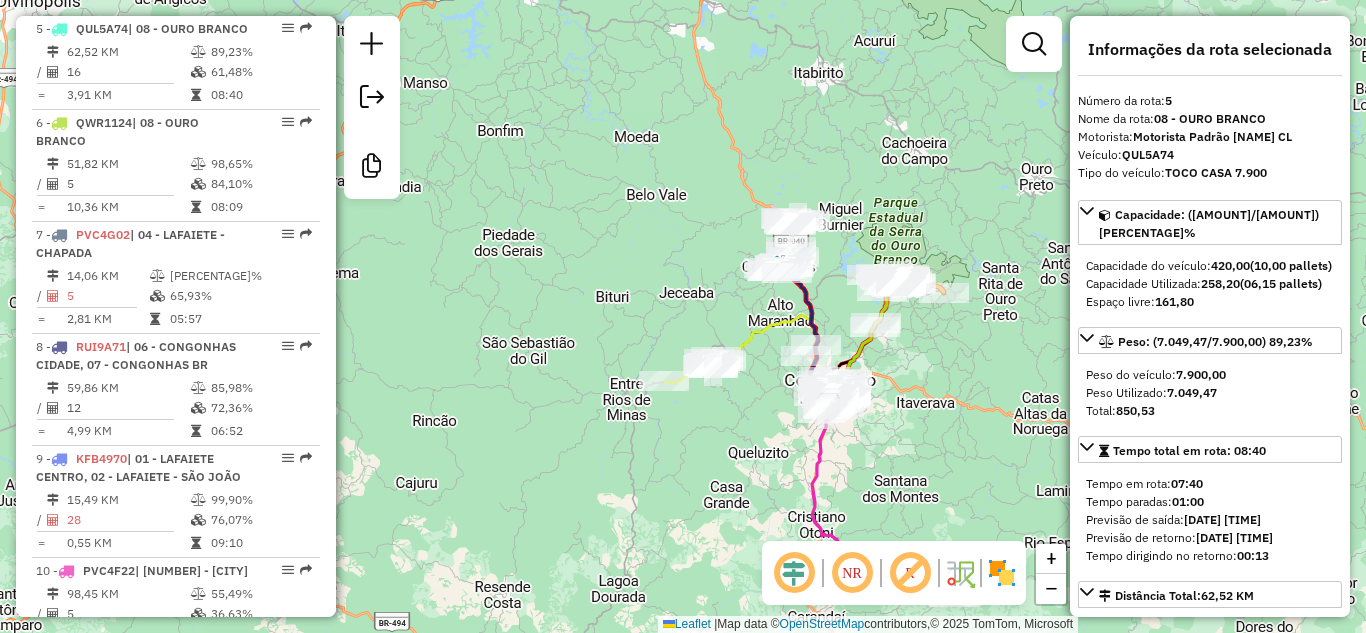 click on "[NUMBER] - SAGRADA FAMILIA Rota [NUMBER] - Placa [PLATE] [NUMBER] - PADARIA BOM SABOR Rota [NUMBER] - Placa [PLATE] [NUMBER] - MARCO ANTONIO Rota [NUMBER] - Placa [PLATE] [NUMBER] - ESTANCIA REAL LTDA Rota [NUMBER] - Placa [PLATE] [NUMBER] - LIVIA DE MATOS Janela de atendimento Grade de atendimento Capacidade Transportadoras Veículos Cliente Pedidos Rotas Selecione os dias de semana para filtrar as janelas de atendimento Seg Ter Qua Qui Sex Sáb Dom Informe o período da janela de atendimento: De: Até: Filtrar exatamente a janela do cliente Considerar janela de atendimento padrão Selecione os dias de semana para filtrar as grades de atendimento Seg Ter Qua Qui Sex Sáb Dom Considerar clientes sem dia de atendimento cadastrado Clientes fora do dia de atendimento selecionado Filtrar as atividades entre os valores definidos abaixo: Peso mínimo: Peso máximo: Cubagem mínima: Cubagem máxima: De: Até: Filtrar as atividades entre o tempo de atendimento definido abaixo: De: De:" 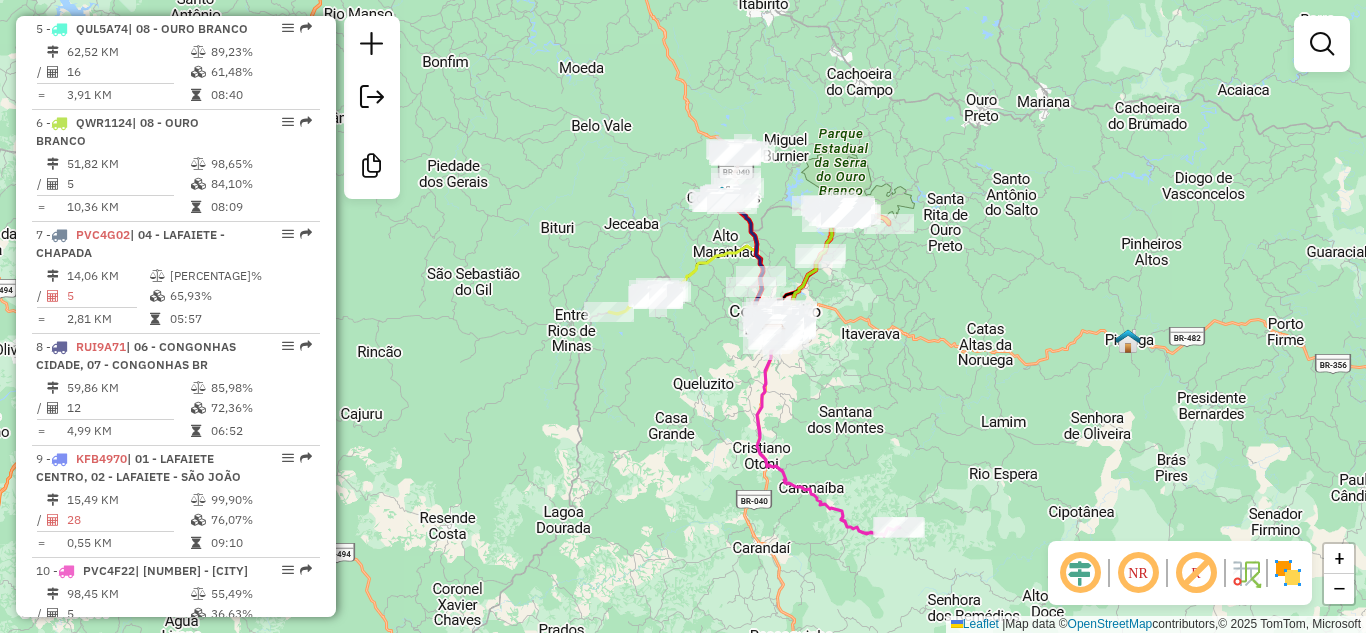 drag, startPoint x: 919, startPoint y: 218, endPoint x: 871, endPoint y: 164, distance: 72.249565 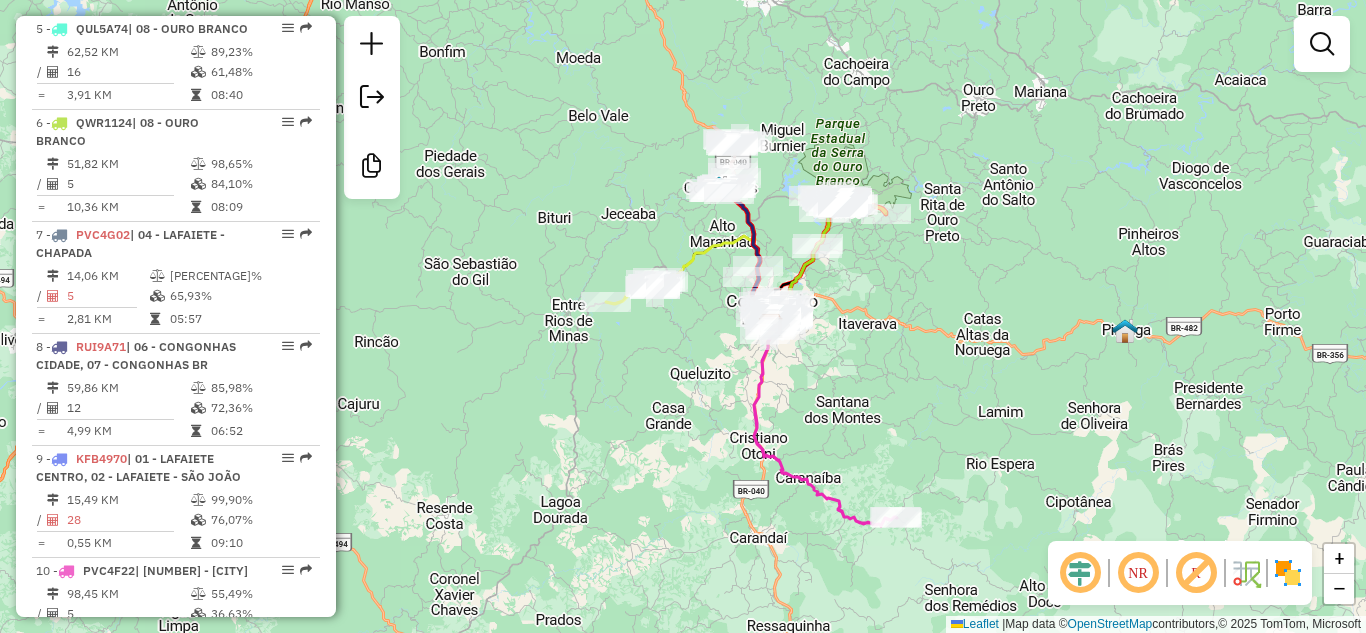 drag, startPoint x: 905, startPoint y: 297, endPoint x: 891, endPoint y: 276, distance: 25.23886 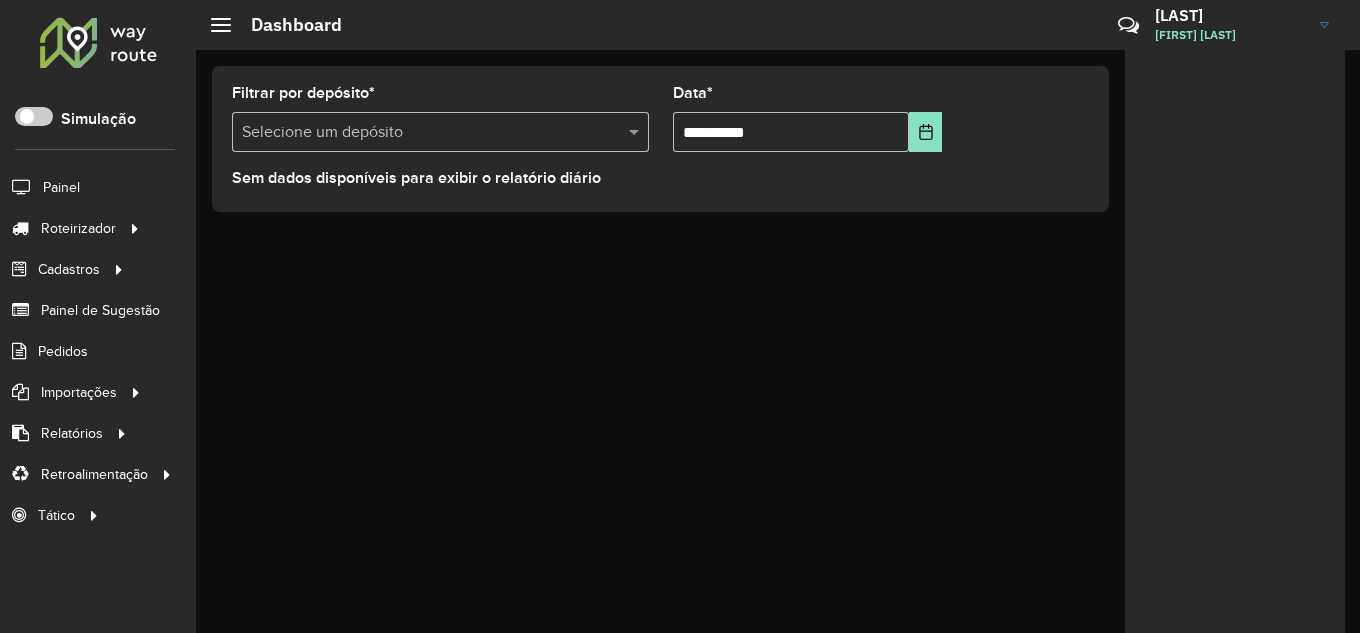 scroll, scrollTop: 0, scrollLeft: 0, axis: both 